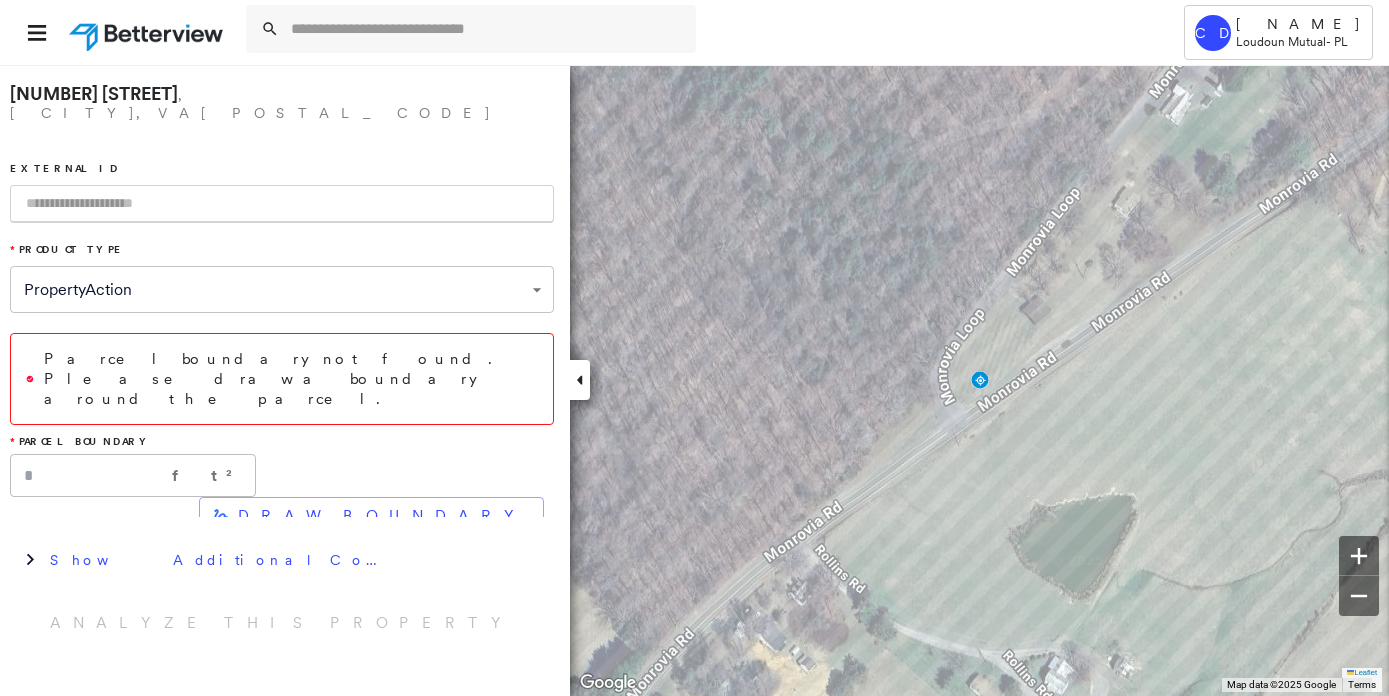 scroll, scrollTop: 0, scrollLeft: 0, axis: both 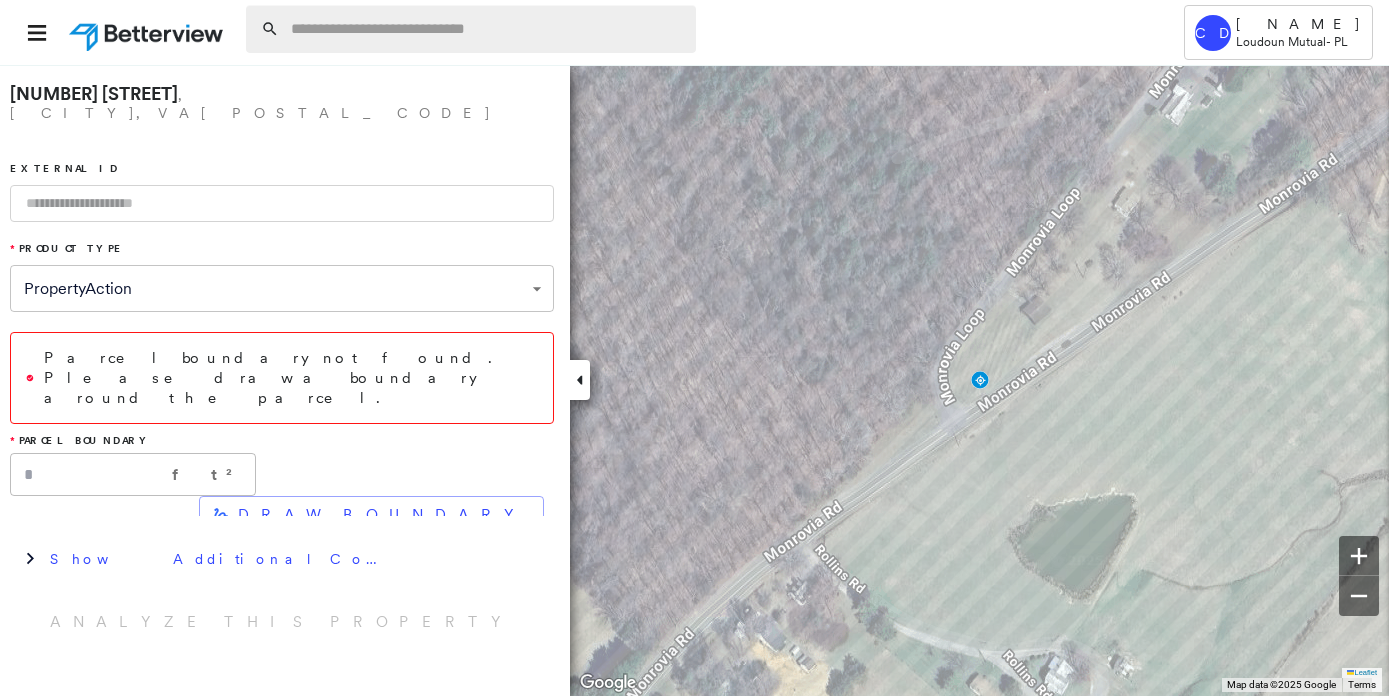 click at bounding box center [487, 29] 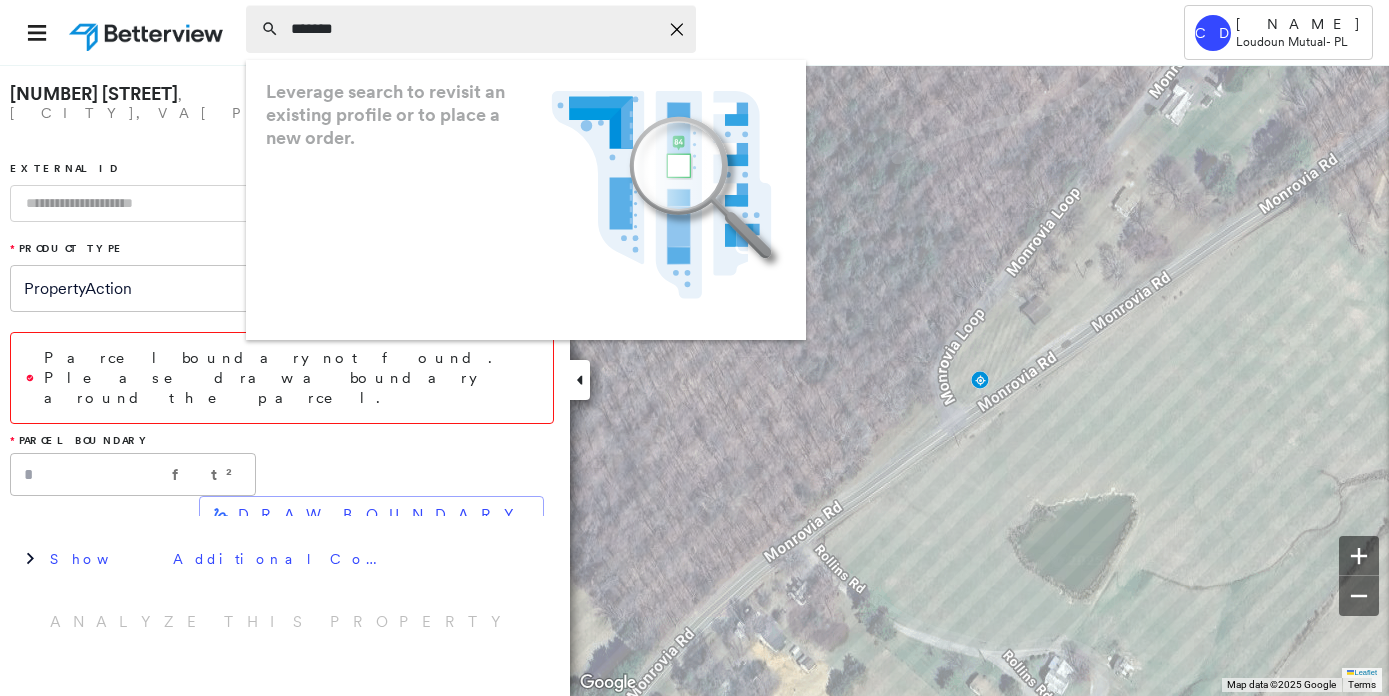 type on "*******" 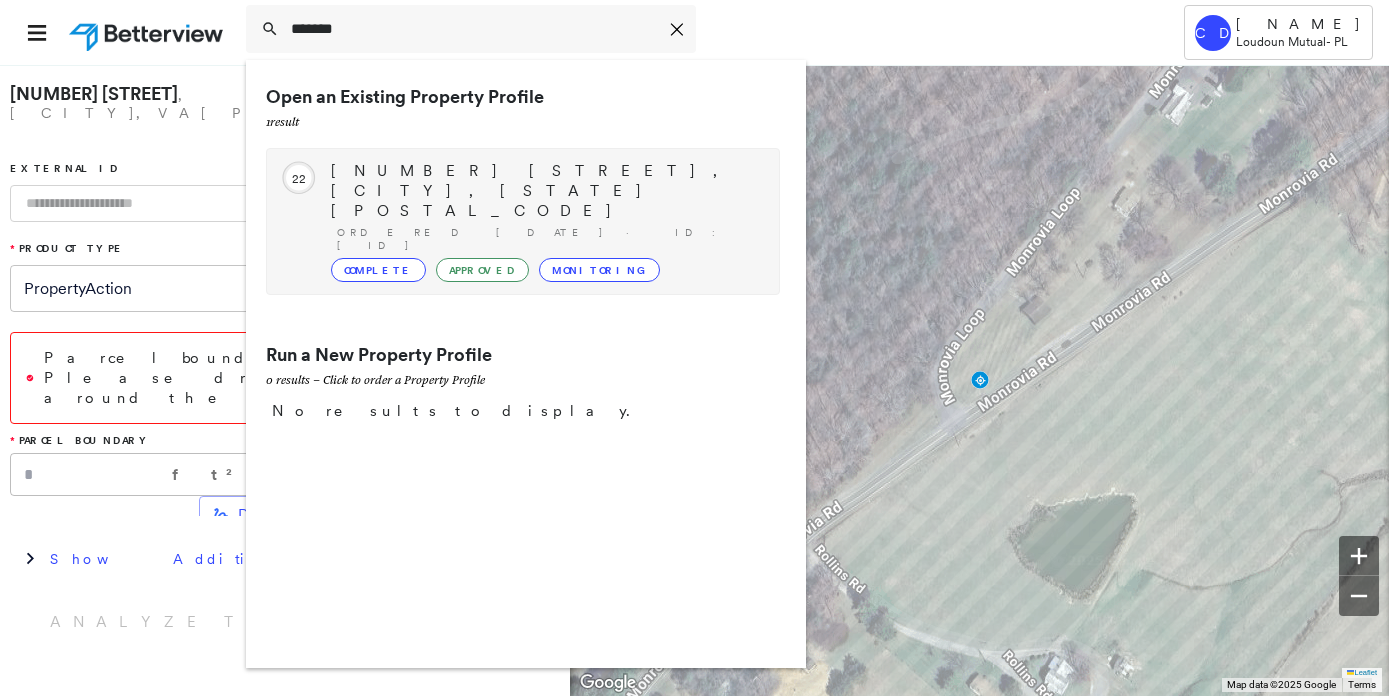 click on "[NUMBER] [STREET], [CITY], [STATE] [POSTAL_CODE]" at bounding box center [545, 191] 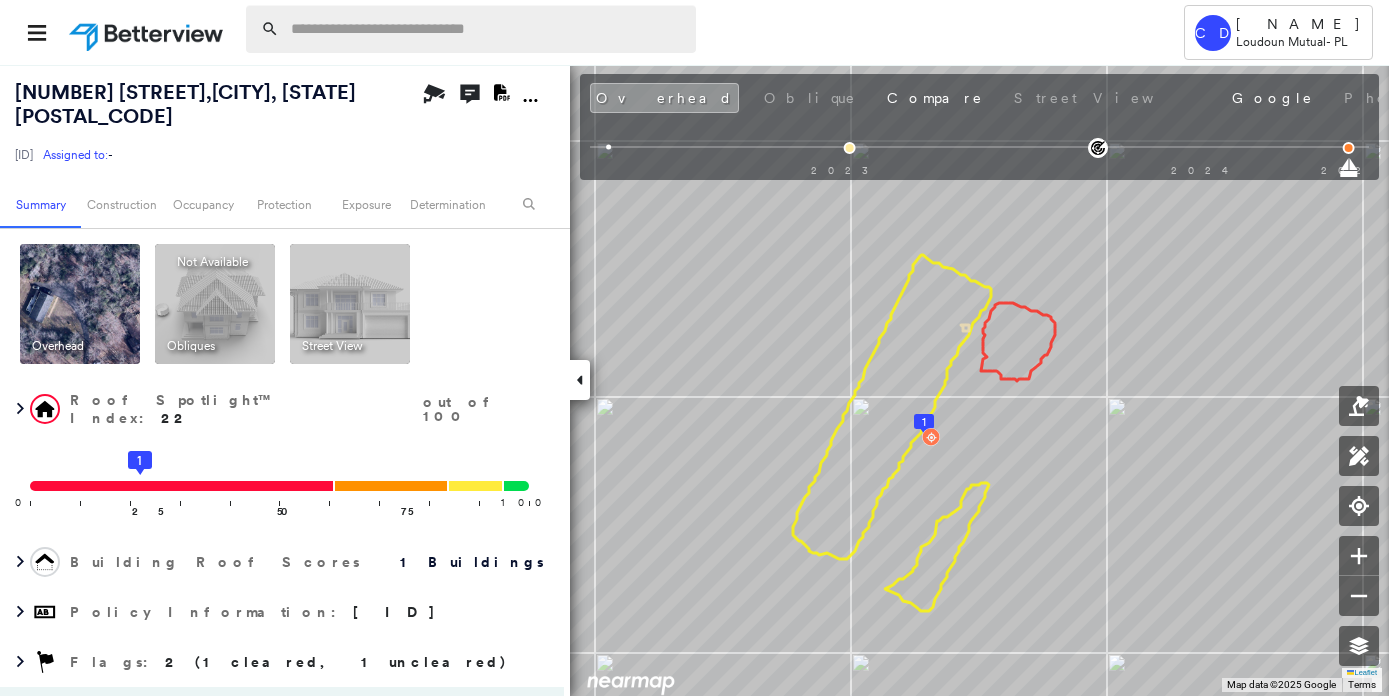 click at bounding box center (487, 29) 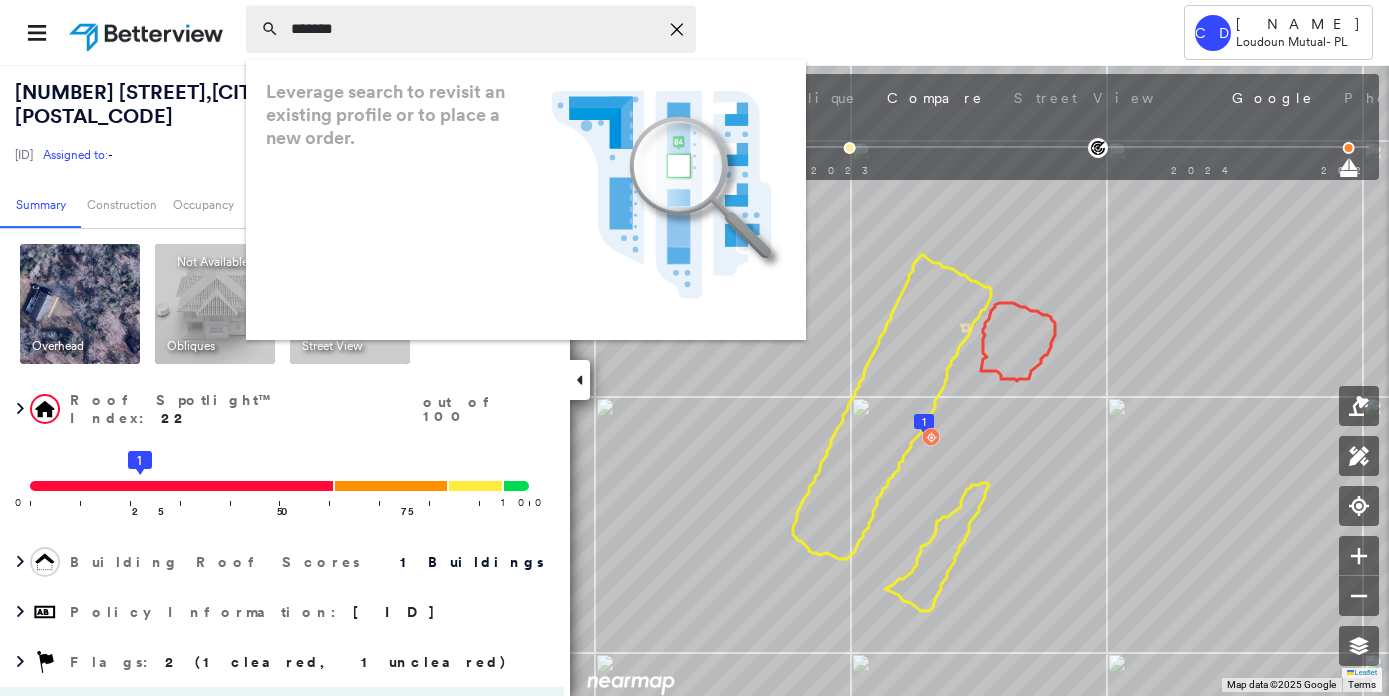 type on "*******" 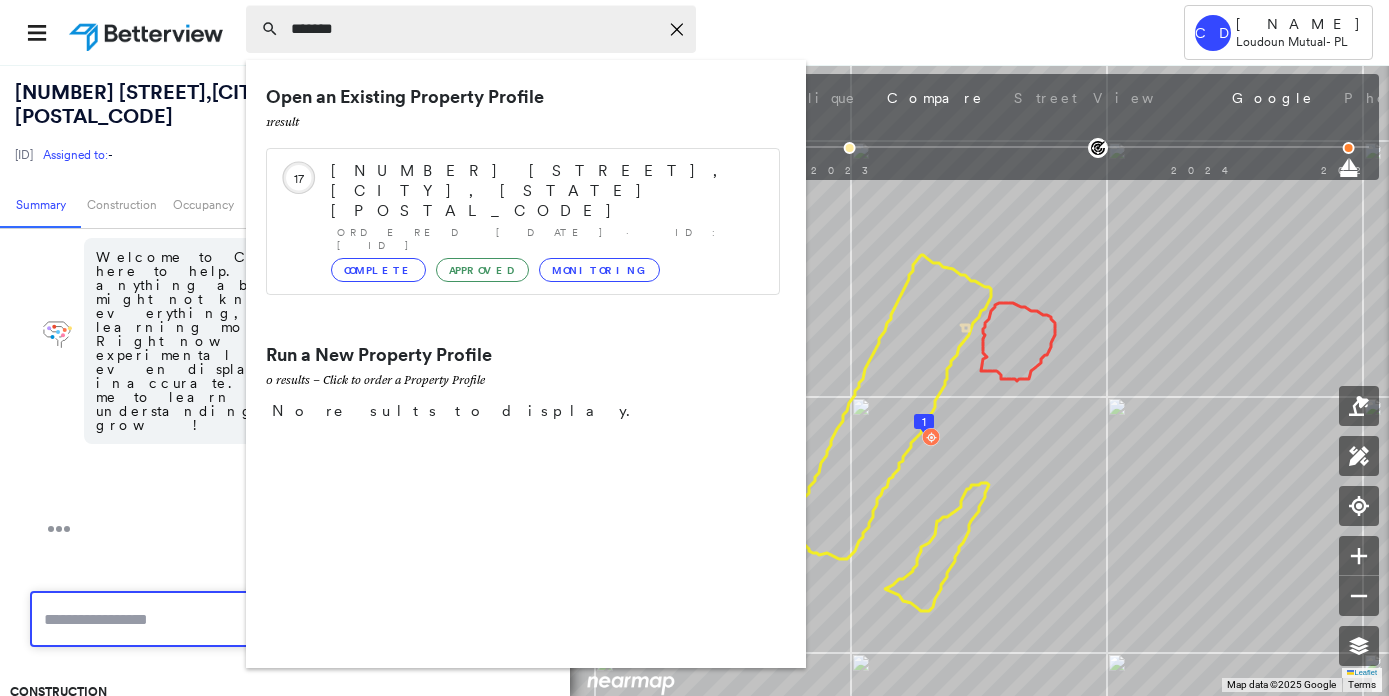 scroll, scrollTop: 552, scrollLeft: 0, axis: vertical 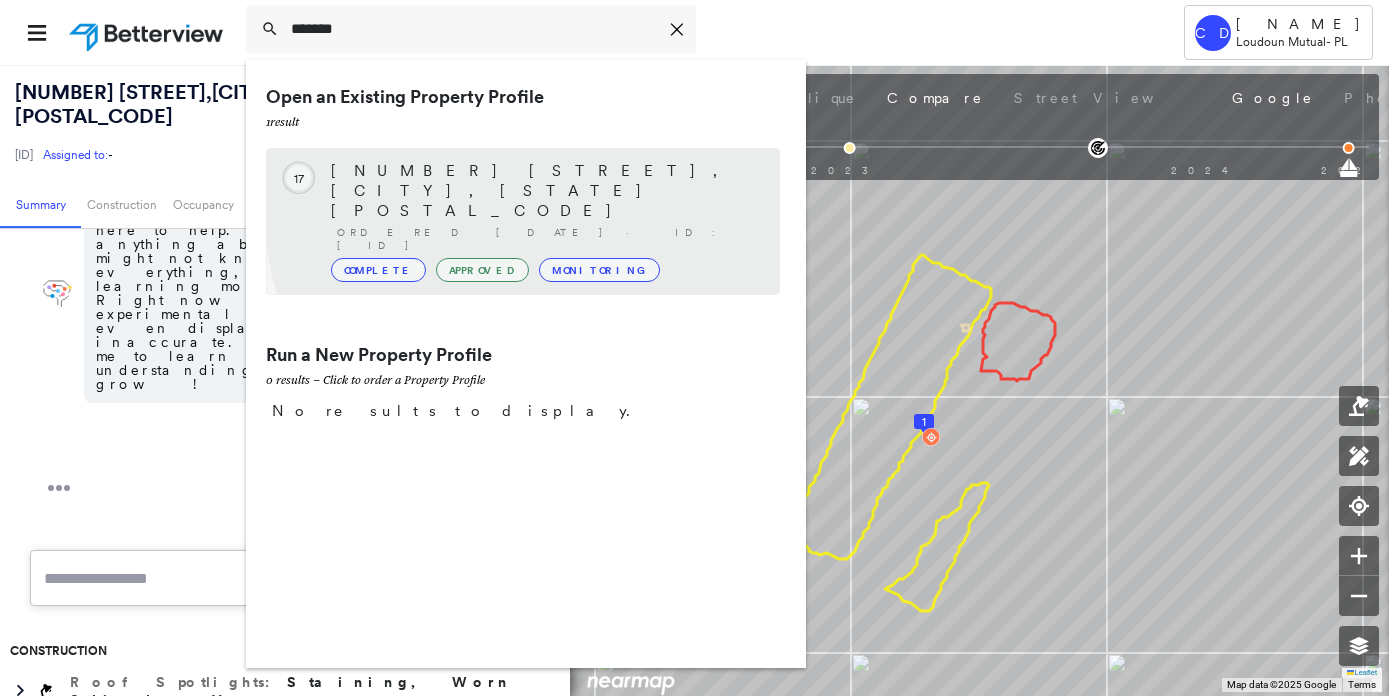 click on "Ordered [DATE] · ID: [ID]" at bounding box center [548, 239] 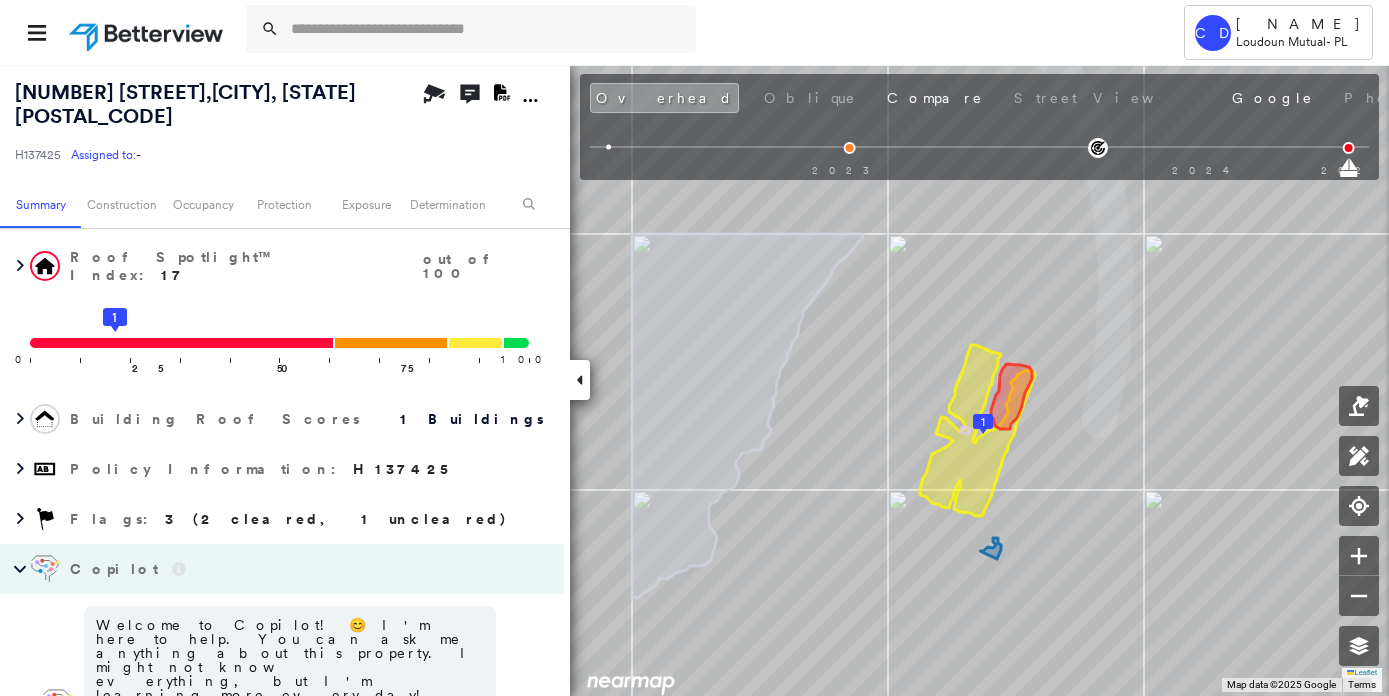 scroll, scrollTop: 0, scrollLeft: 0, axis: both 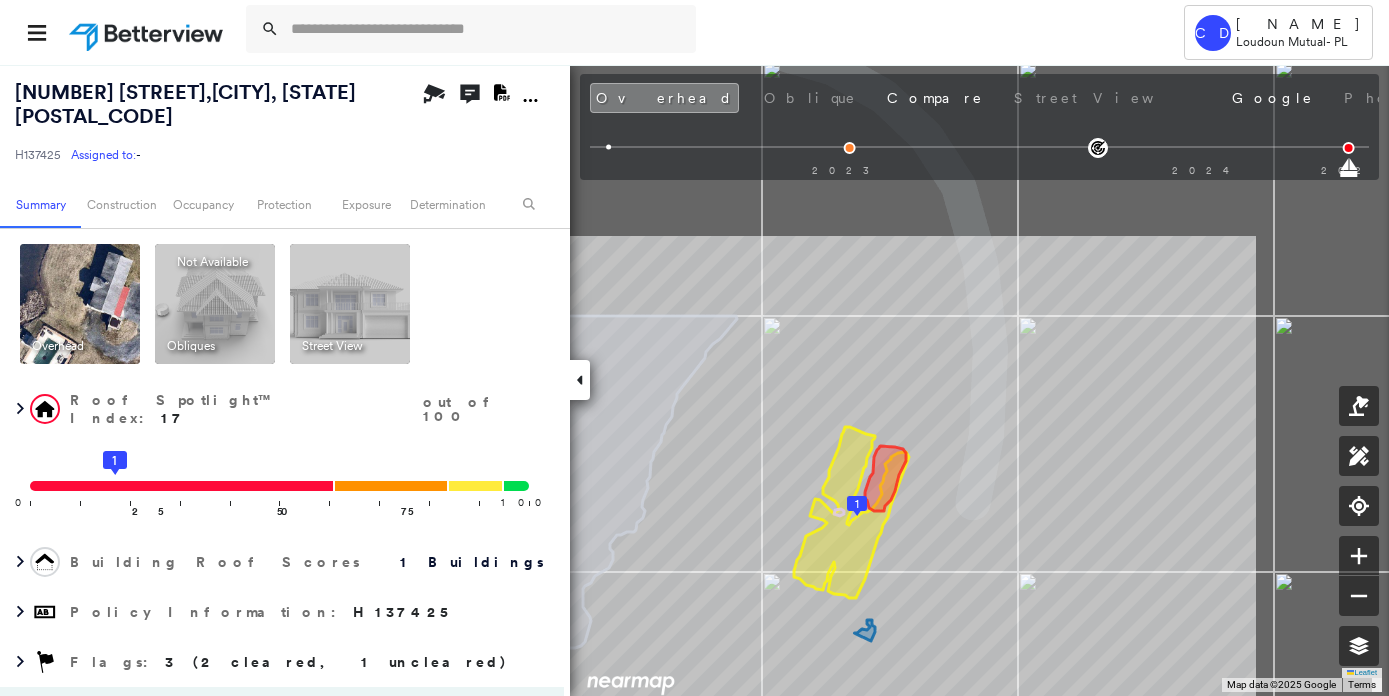click on "Tower CD [NAME] Loudoun Mutual  -   PL [NUMBER] [STREET] ,  [CITY], [STATE] [POSTAL_CODE] [ID] Assigned to:  - Assigned to:  - [ID] Assigned to:  - Open Comments Download PDF Report Summary Construction Occupancy Protection Exposure Determination Overhead Obliques Not Available ; Street View Roof Spotlight™ Index :  17 out of 100 0 100 25 1 50 75 Building Roof Scores 1 Buildings Policy Information :  [ID] Flags :  3 (2 cleared, 1 uncleared) Copilot Welcome to Copilot! 😊
I'm here to help. You can ask me anything about this property. I might not know everything, but I'm learning more every day!  Right now, I am 100% experimental and I might even display something inaccurate. Your questions help me to learn and your understanding helps me to grow! * ​ Construction Roof Spotlights :  Staining, Worn Shingles, Chimney Property Features :  Patio Furniture, Water Hazard Roof Size & Shape :  1 building  - Gable | Asphalt Shingle Occupancy Place Detail Protection Exposure FEMA Risk Index Determination" at bounding box center [694, 348] 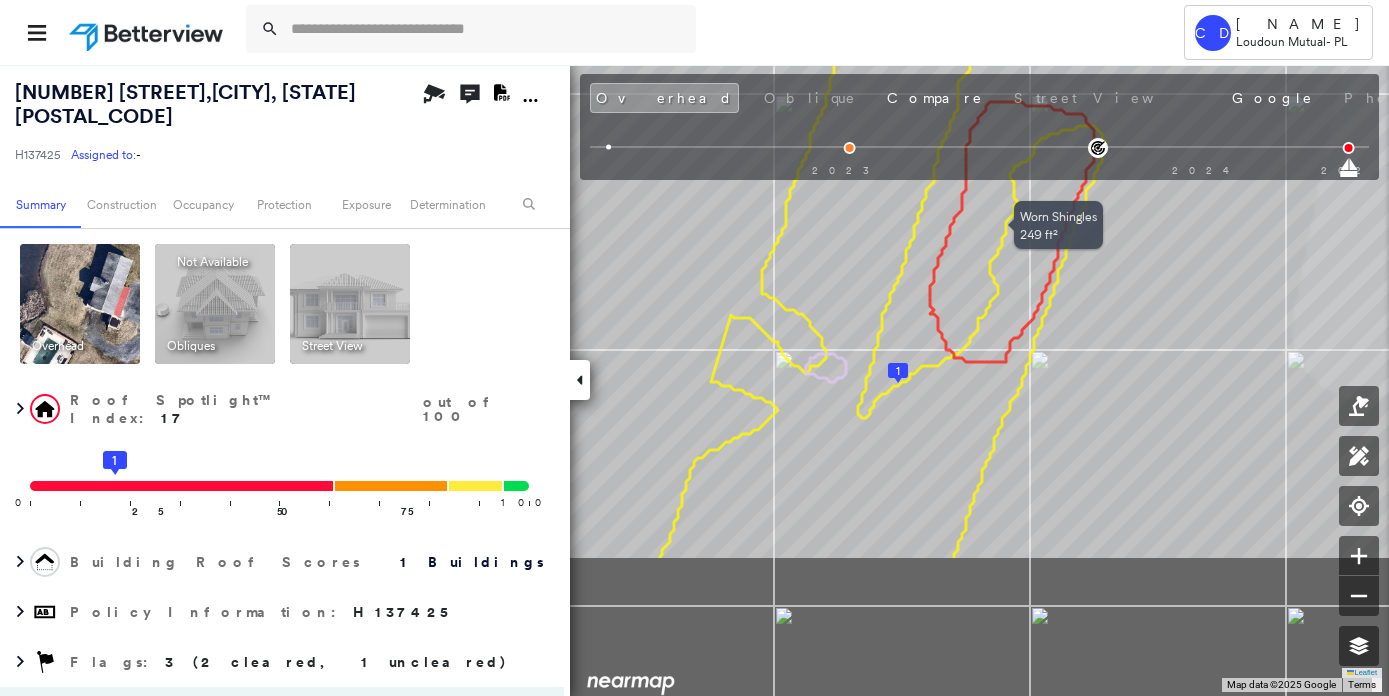 drag, startPoint x: 842, startPoint y: 458, endPoint x: 981, endPoint y: 257, distance: 244.38084 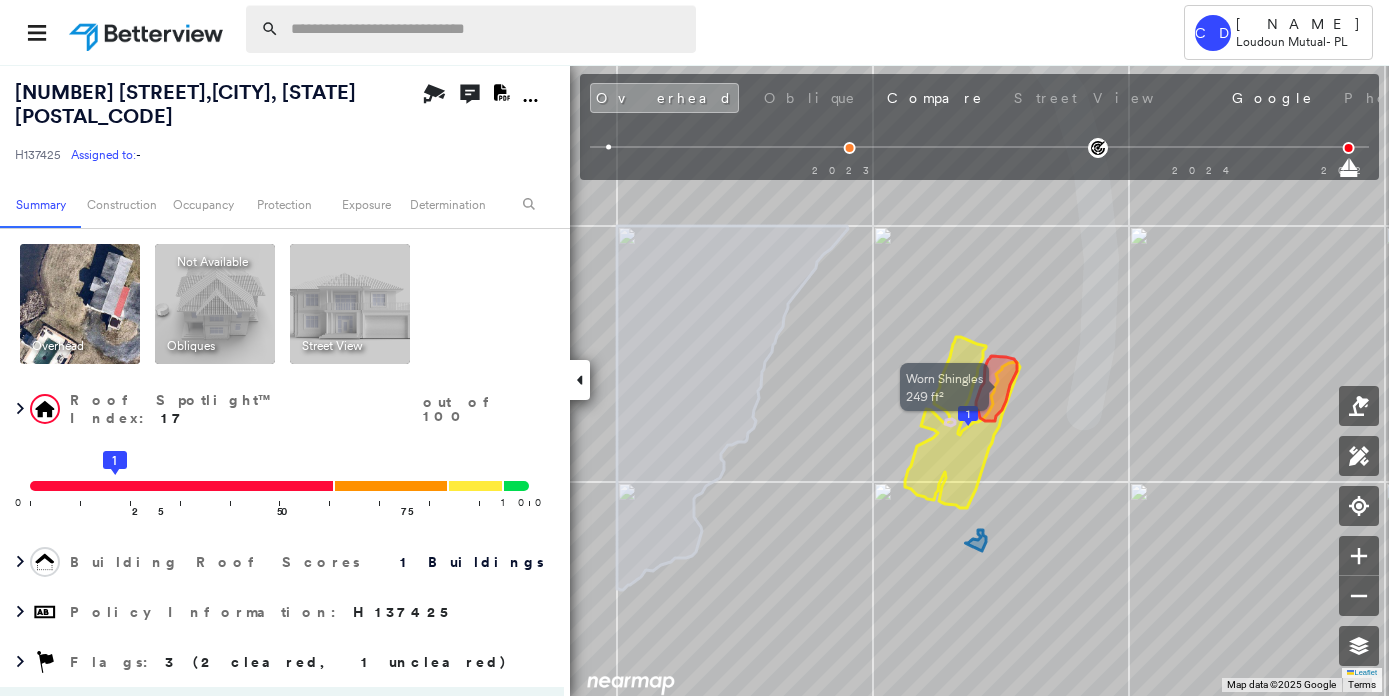 click at bounding box center [487, 29] 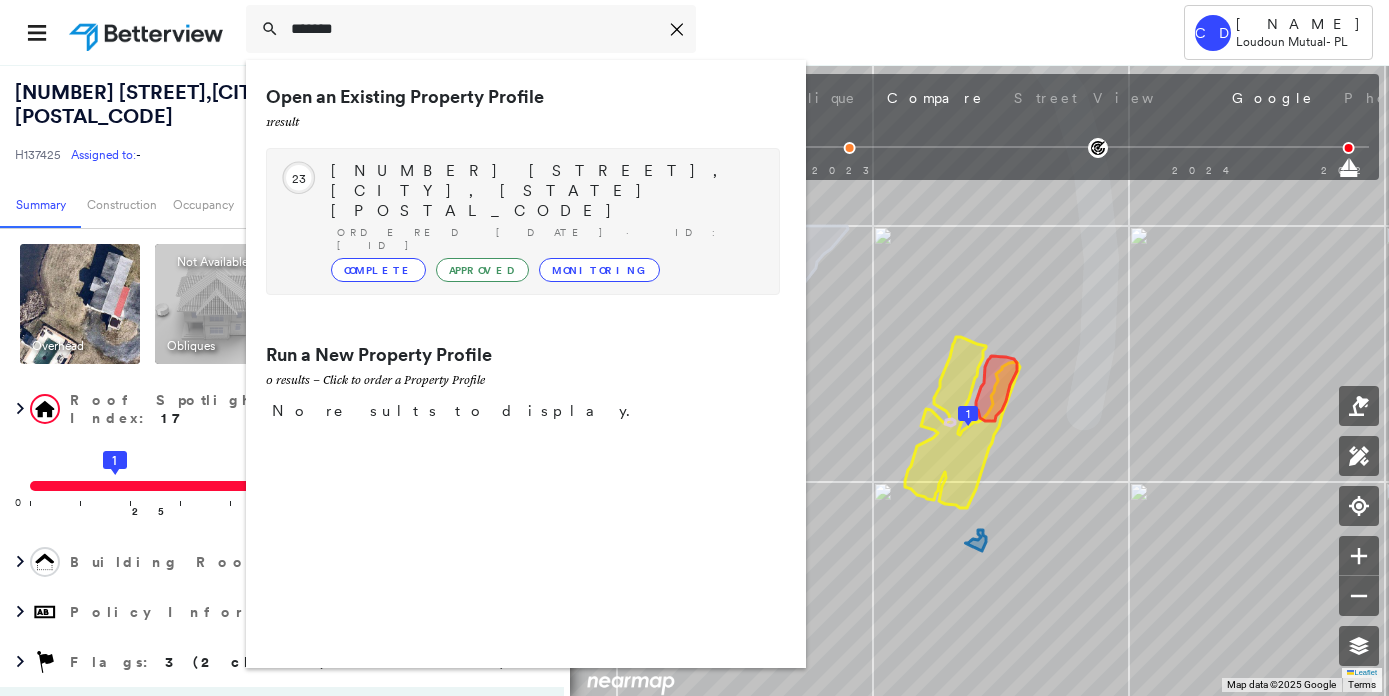 type on "*******" 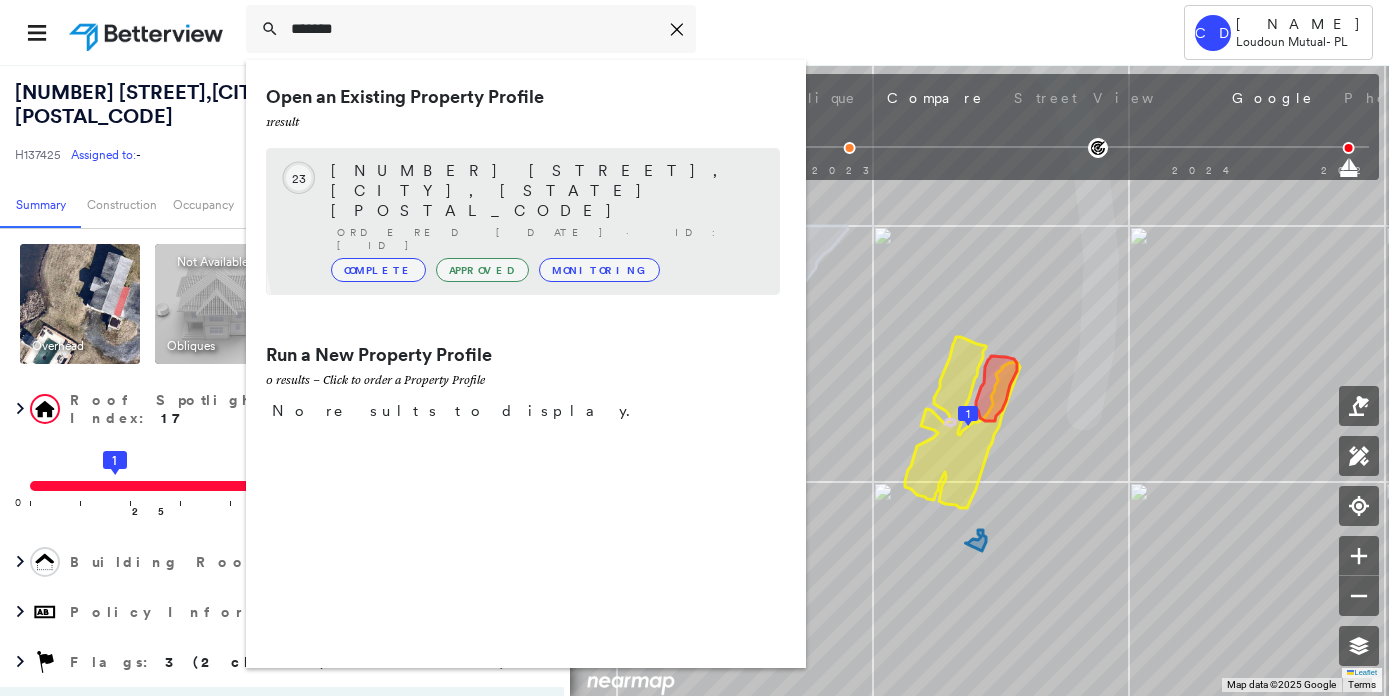 click on "Complete Approved Monitoring" at bounding box center (545, 270) 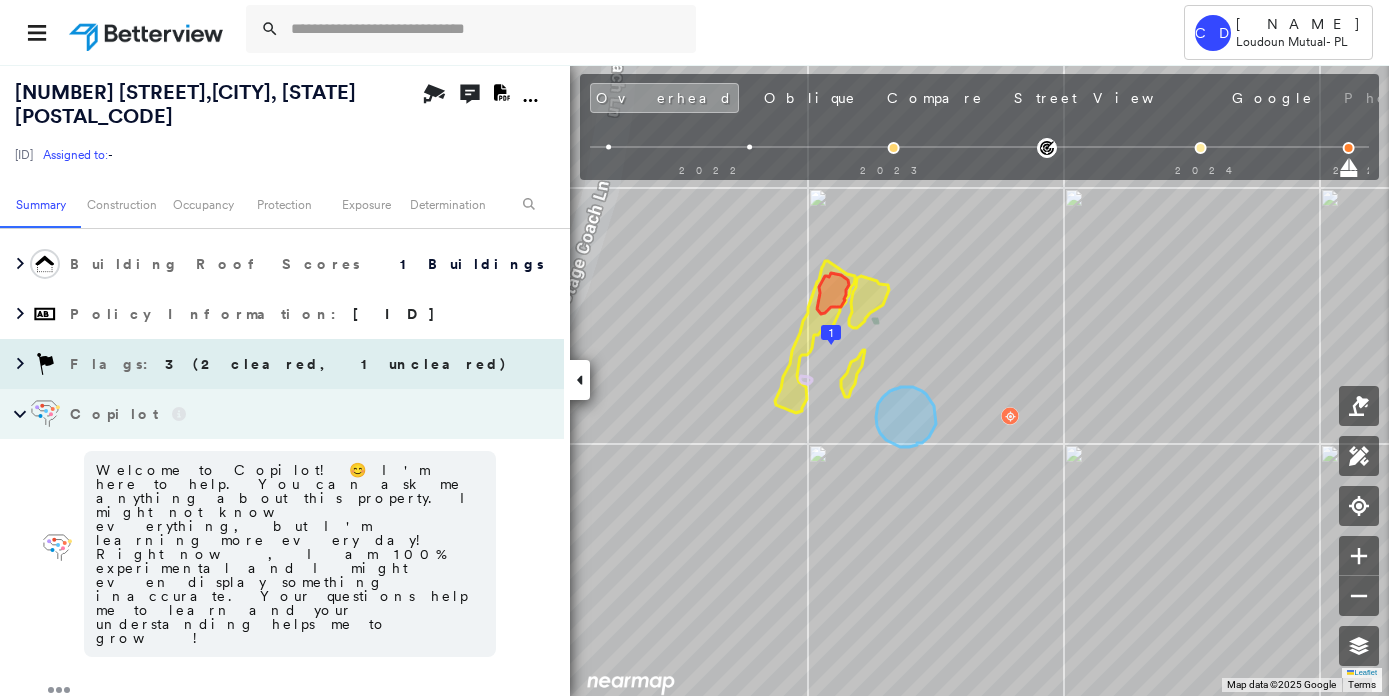 scroll, scrollTop: 0, scrollLeft: 0, axis: both 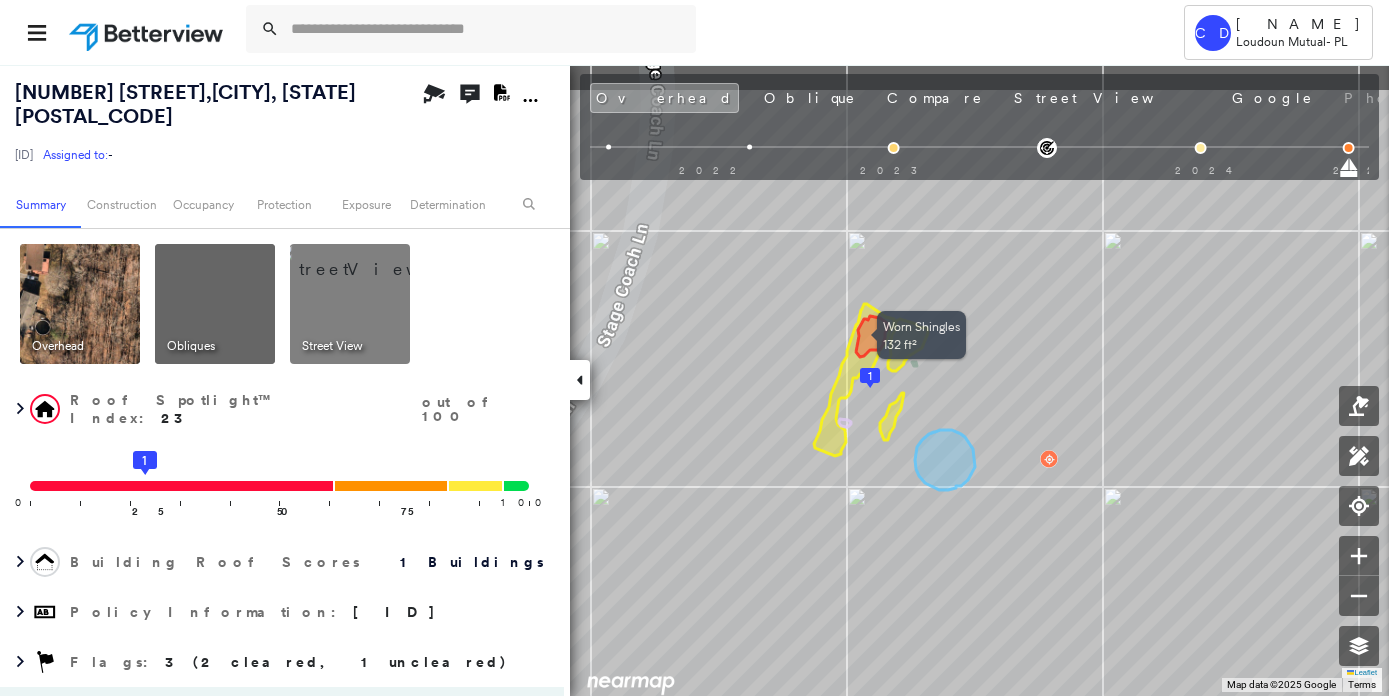 drag, startPoint x: 857, startPoint y: 244, endPoint x: 871, endPoint y: 333, distance: 90.0944 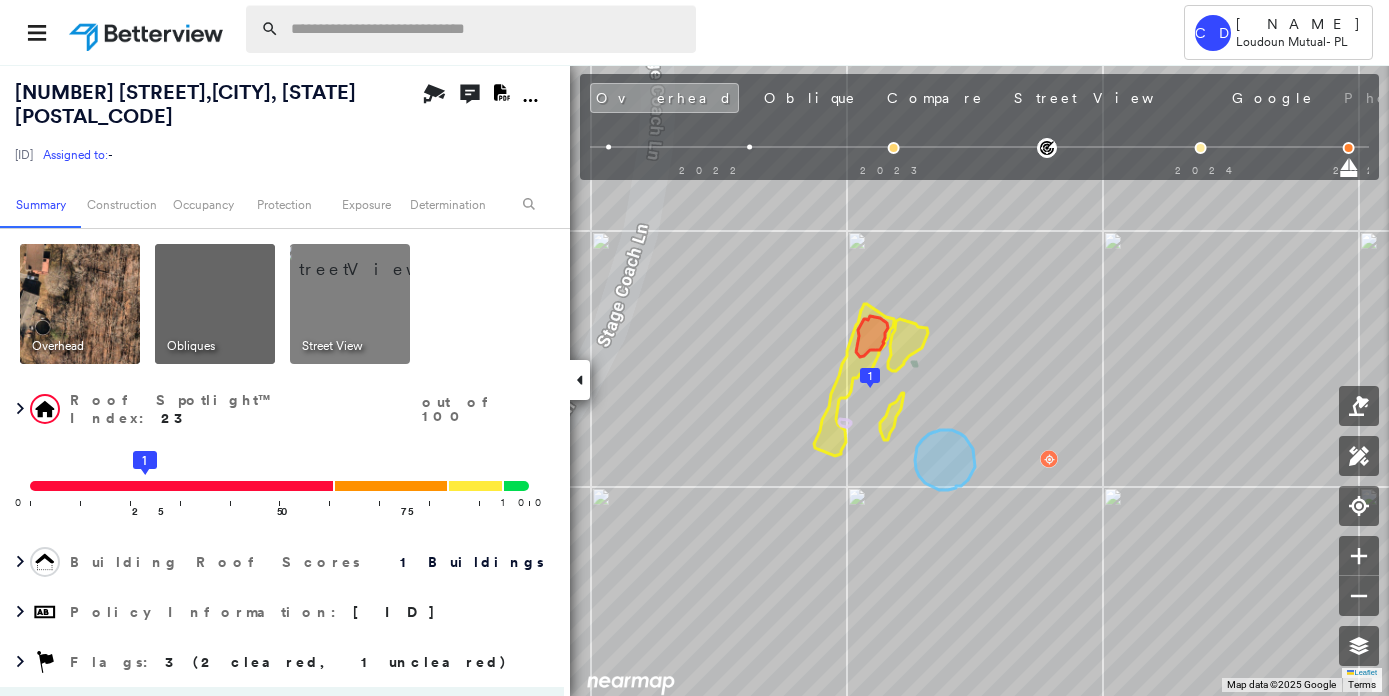 click at bounding box center (487, 29) 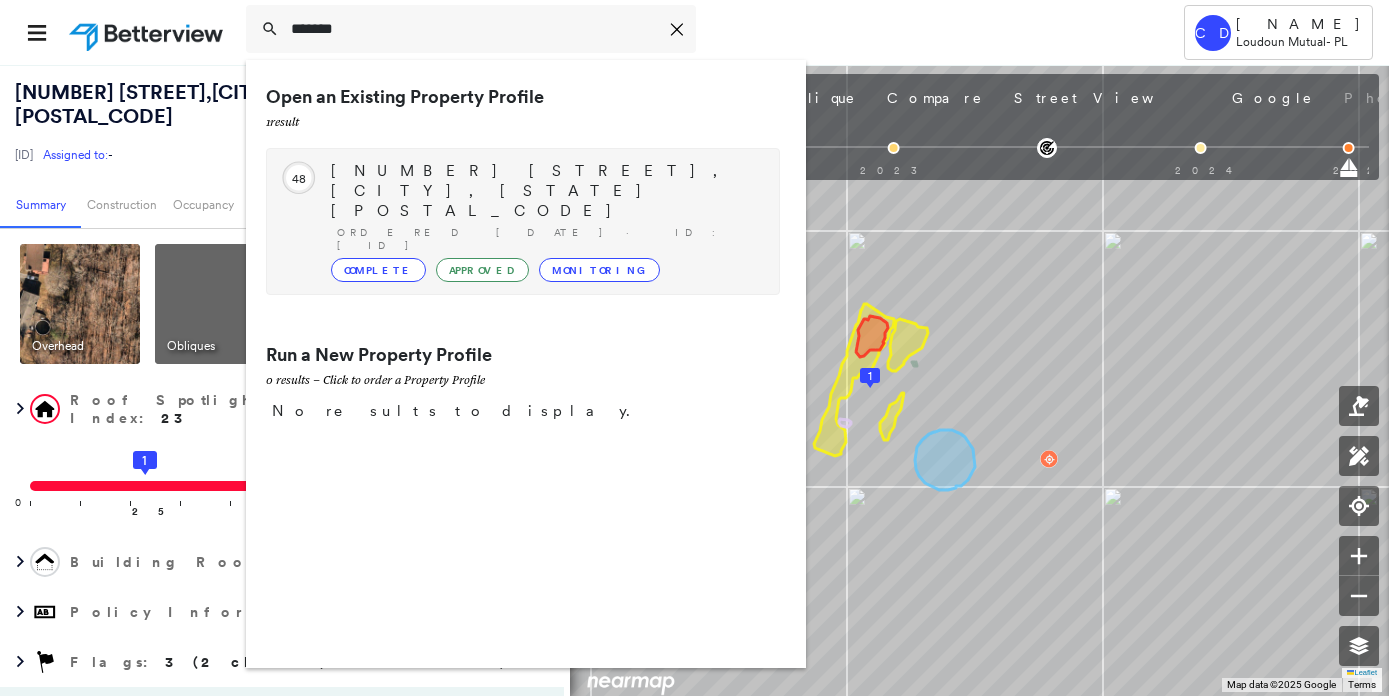 type on "*******" 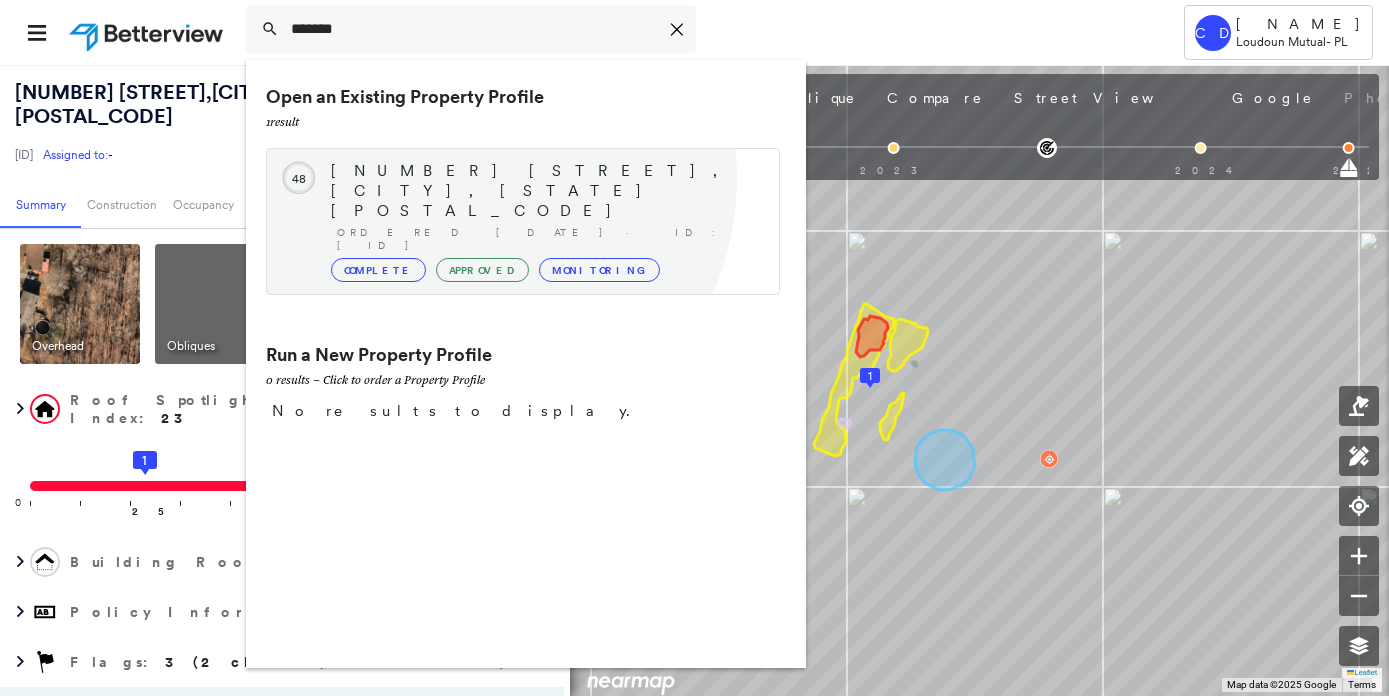 click on "[NUMBER] [STREET], [CITY], [STATE] [POSTAL_CODE]" at bounding box center [545, 191] 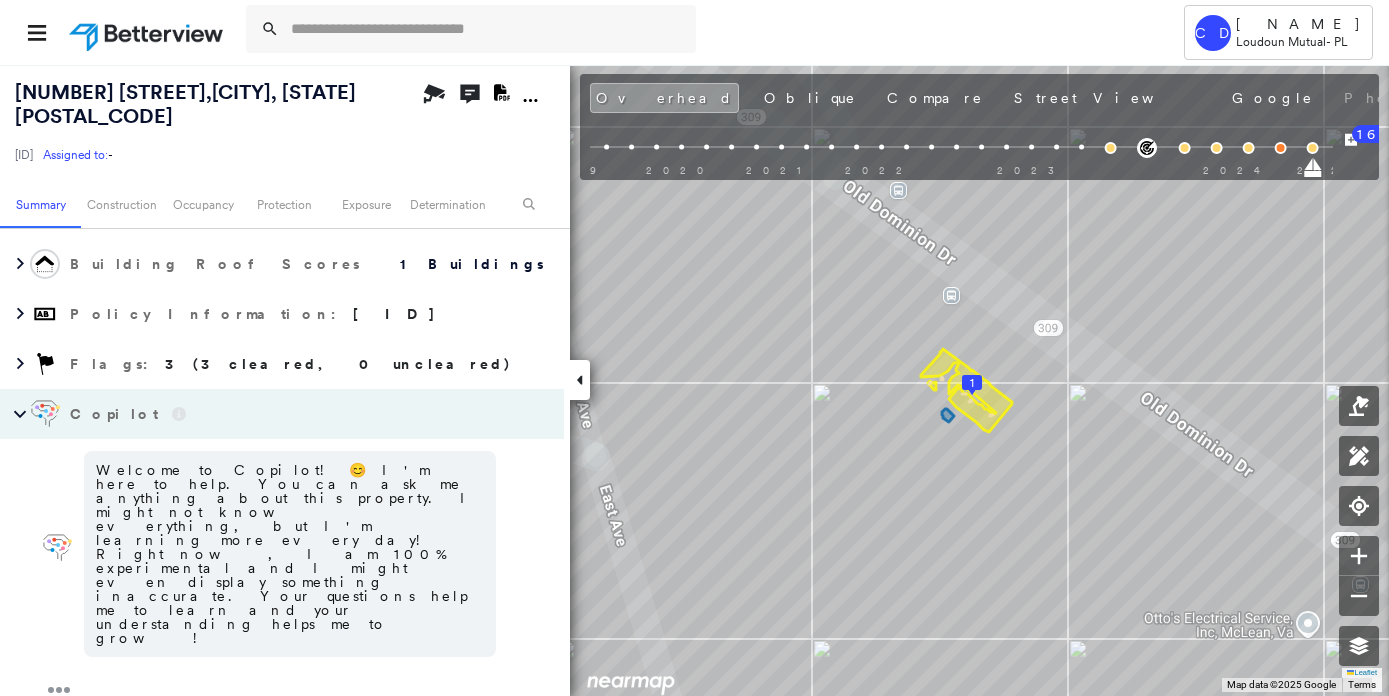 scroll, scrollTop: 0, scrollLeft: 0, axis: both 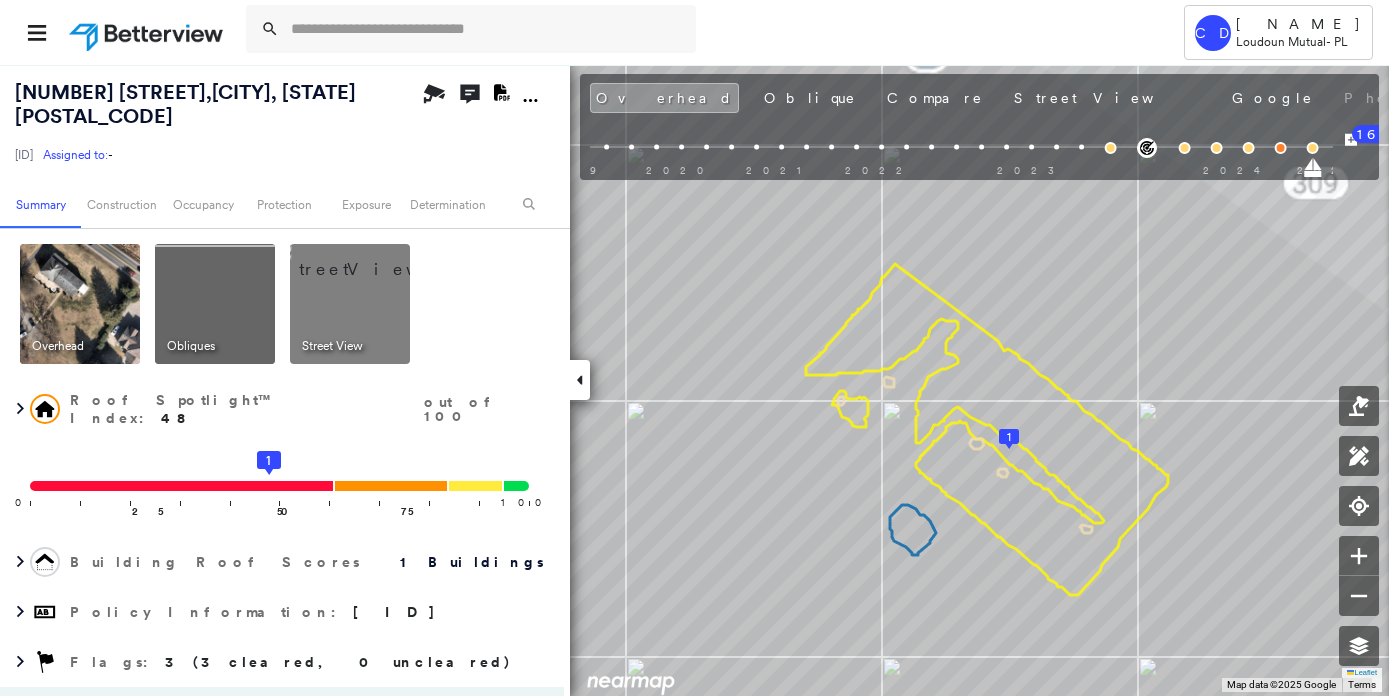 click at bounding box center (374, 259) 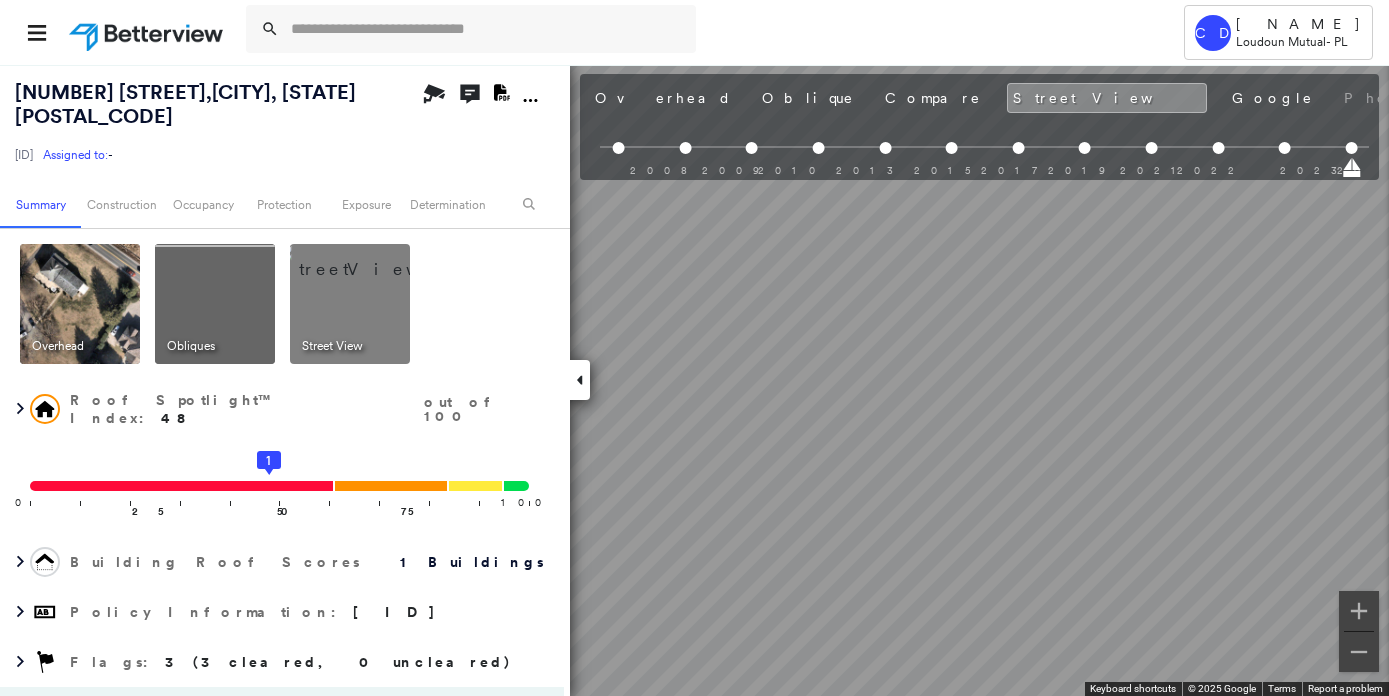 scroll, scrollTop: 0, scrollLeft: 1217, axis: horizontal 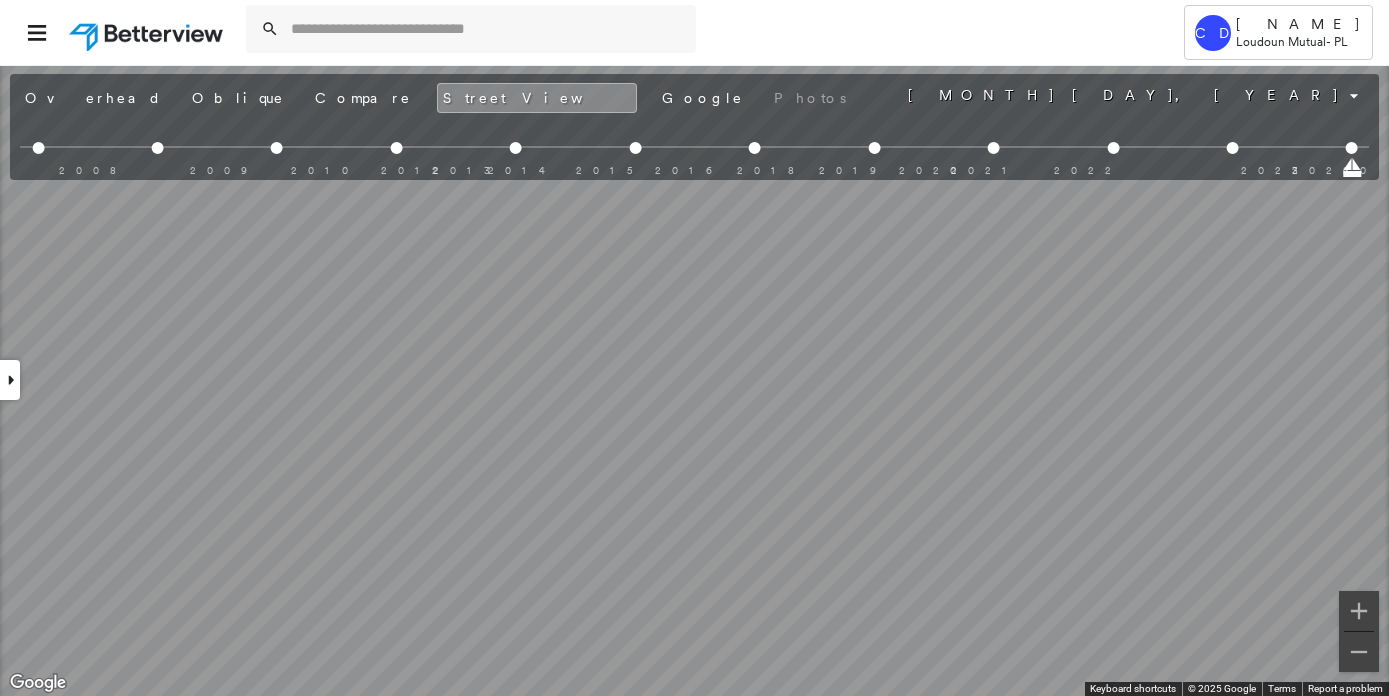 click 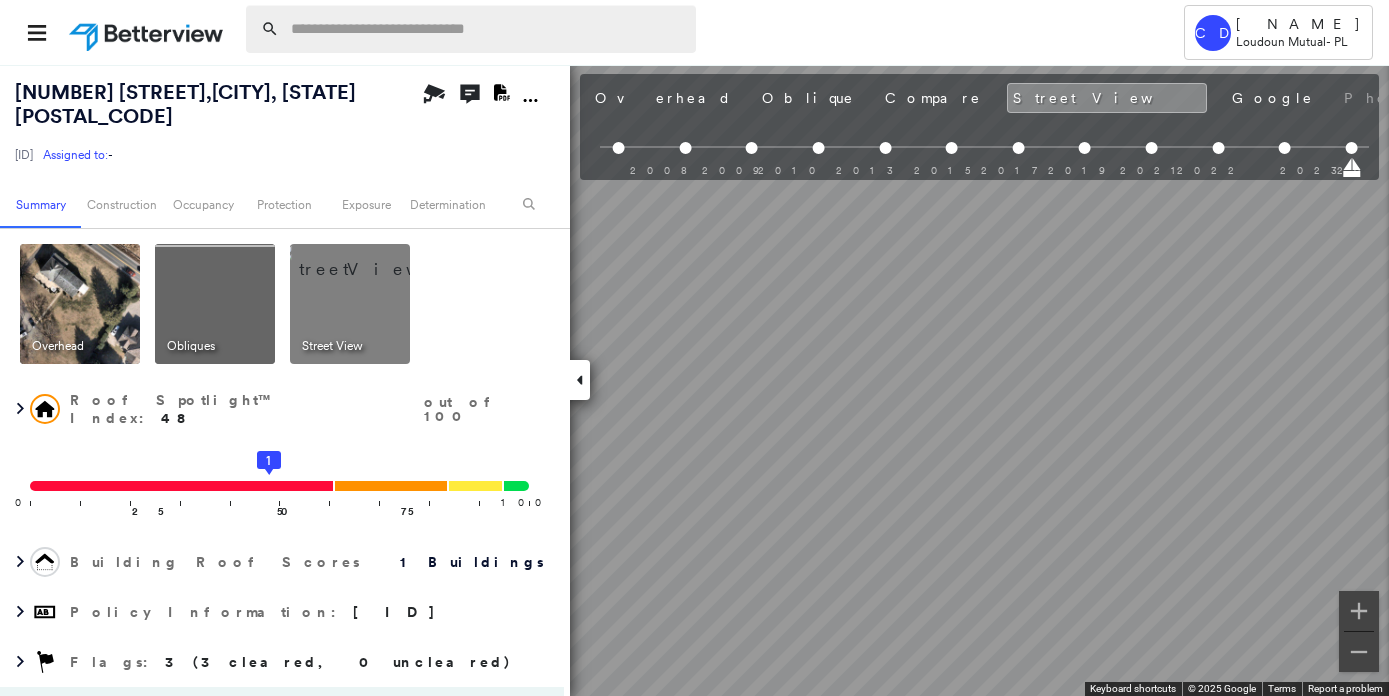 click at bounding box center [487, 29] 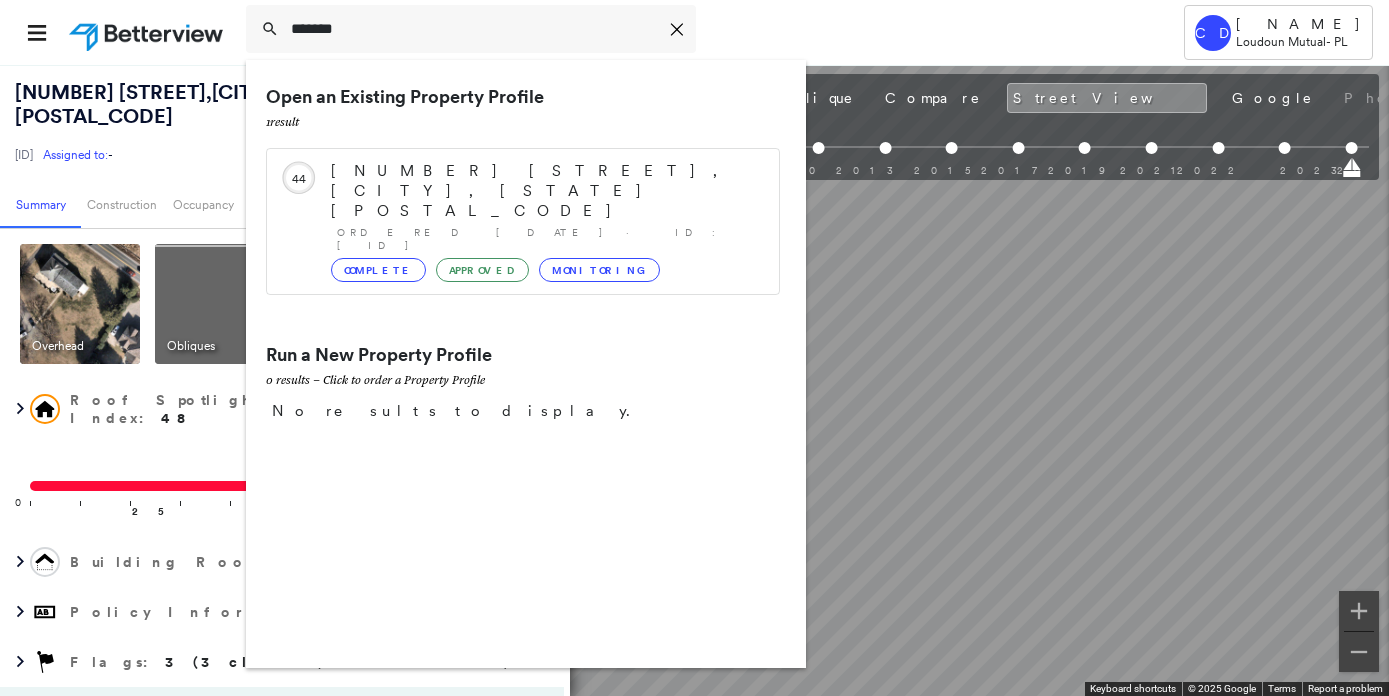 type on "*******" 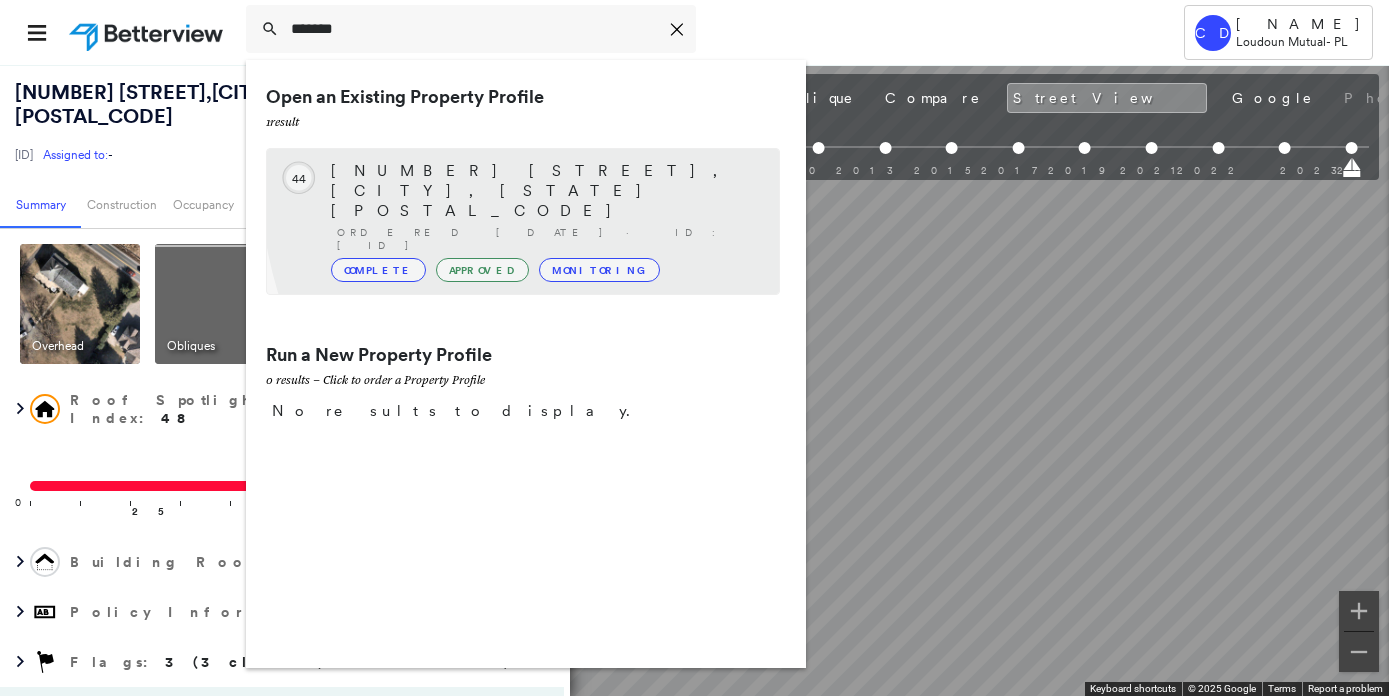 click on "[NUMBER] [STREET], [CITY], [STATE] [POSTAL_CODE]" at bounding box center [545, 191] 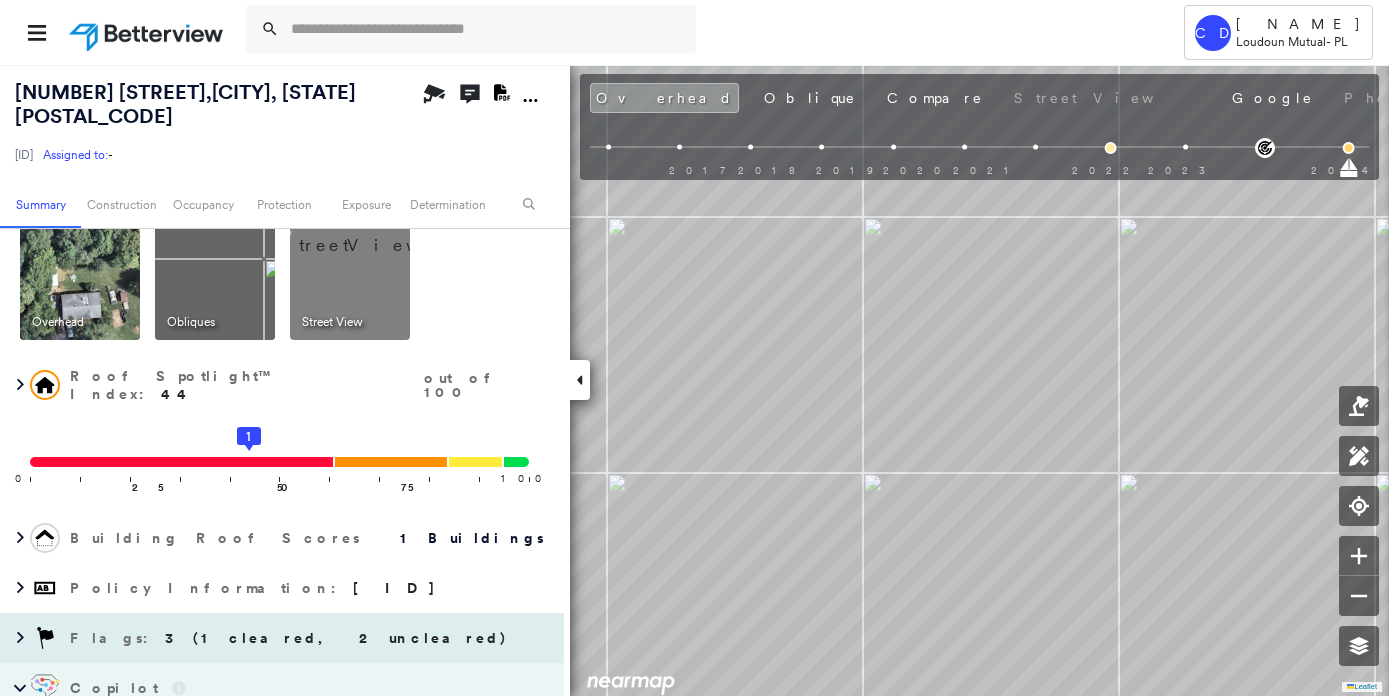 scroll, scrollTop: 0, scrollLeft: 0, axis: both 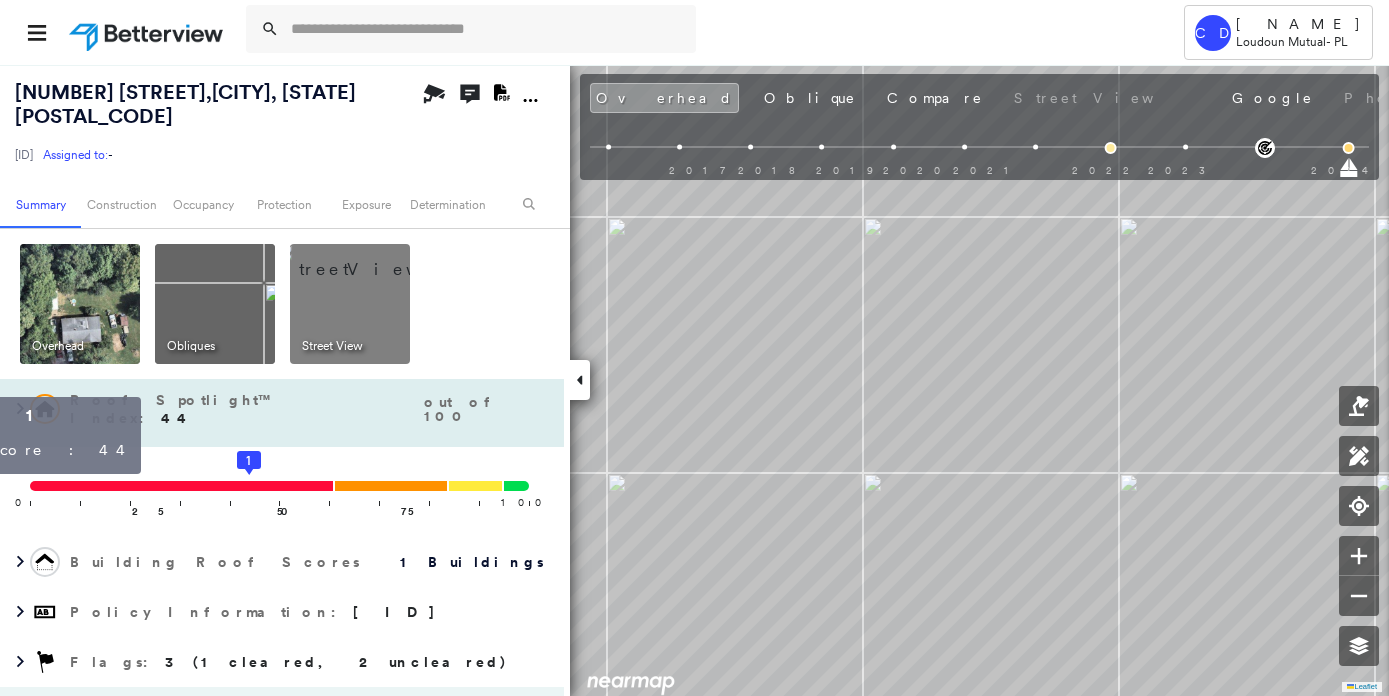 click 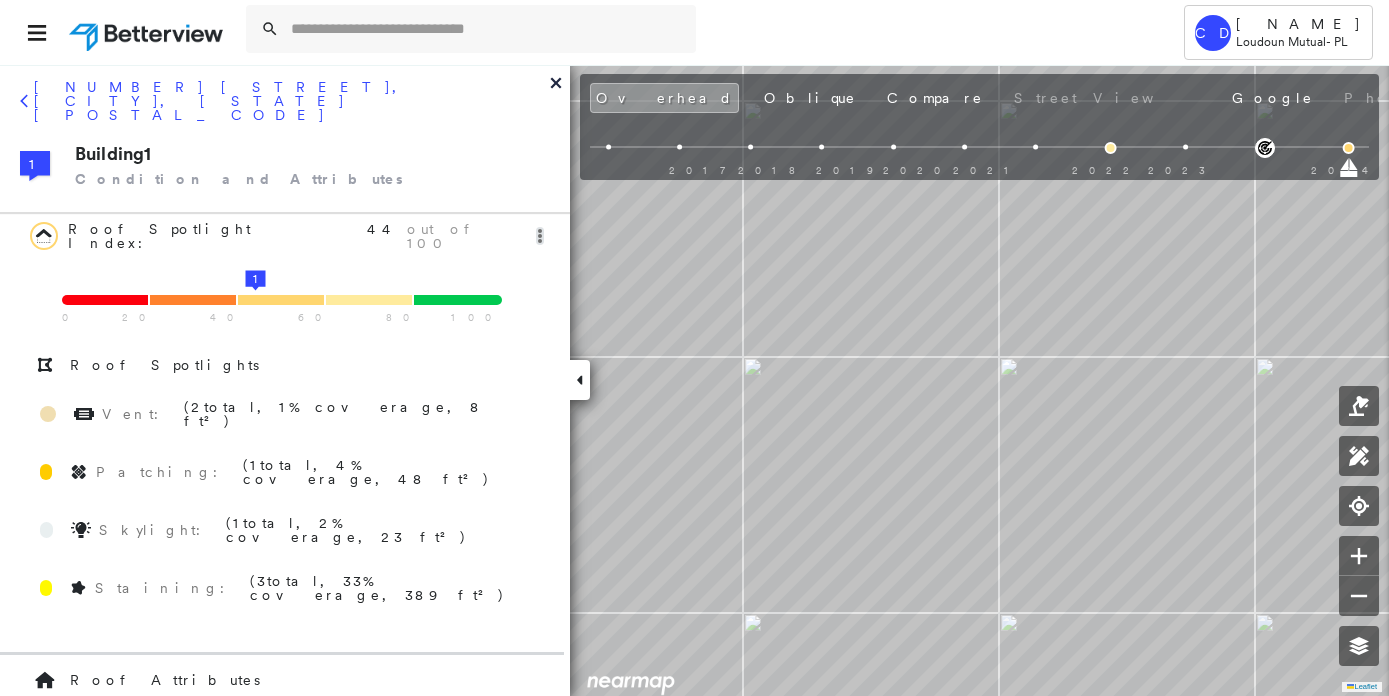 click 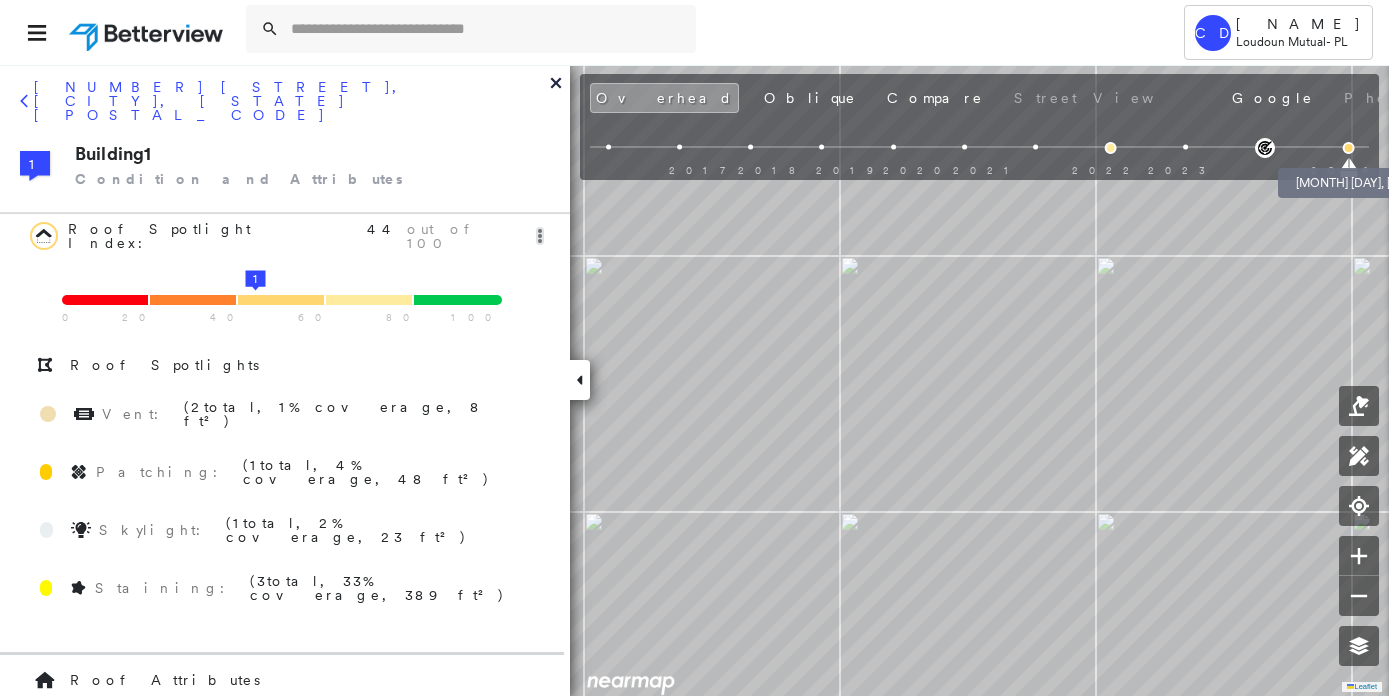 click at bounding box center (1349, 148) 